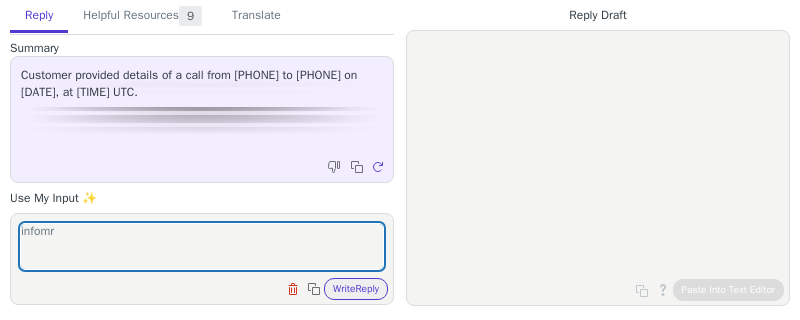scroll, scrollTop: 0, scrollLeft: 0, axis: both 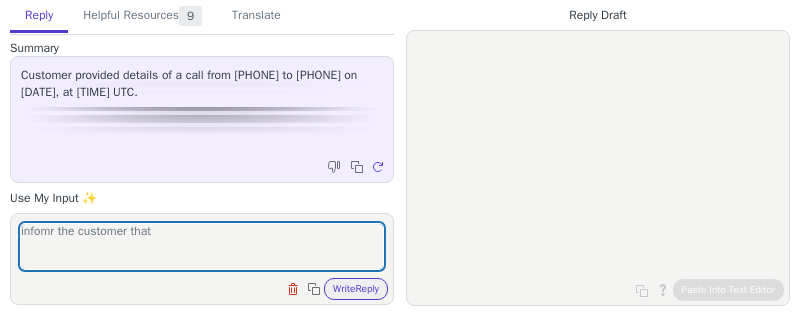 drag, startPoint x: 31, startPoint y: 229, endPoint x: 43, endPoint y: 232, distance: 12.369317 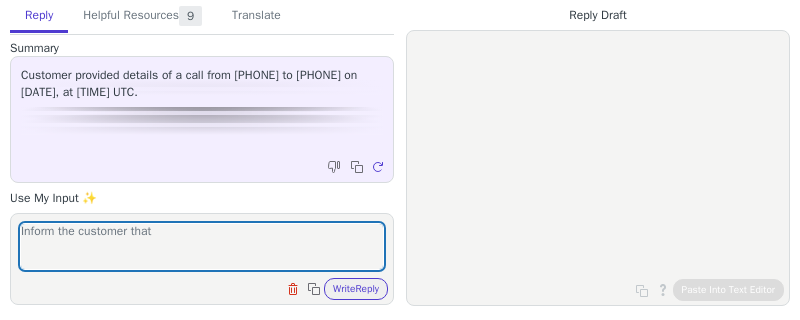 click on "Inform the customer that" at bounding box center (202, 246) 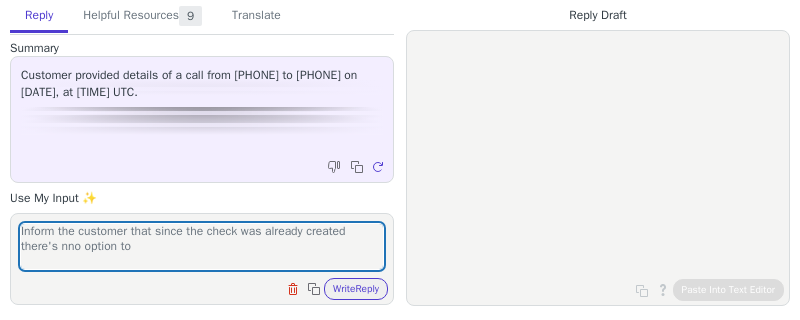 click on "Inform the customer that since the check was already created there's nno option to" at bounding box center [202, 246] 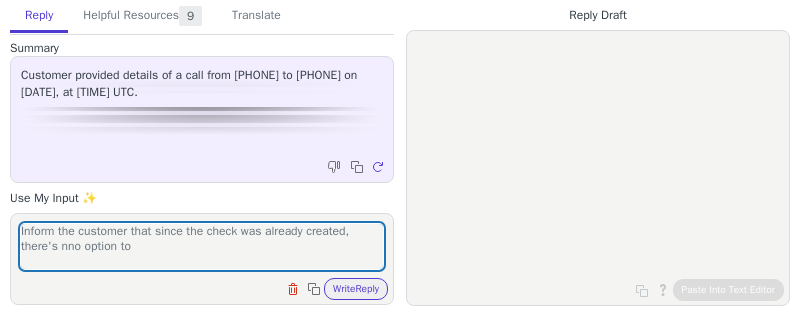 click on "Inform the customer that since the check was already created, there's nno option to" at bounding box center [202, 246] 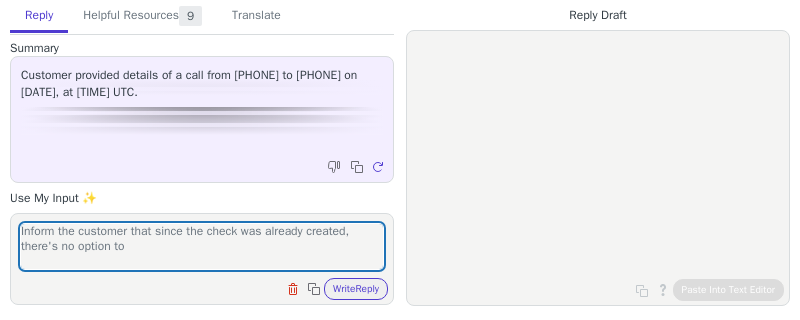 click on "Inform the customer that since the check was already created, there's no option to" at bounding box center (202, 246) 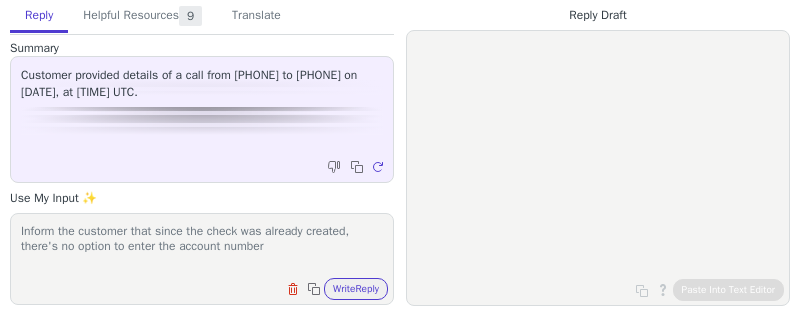 click on "Inform the customer that since the check was already created, there's no option to enter the account number" at bounding box center [202, 246] 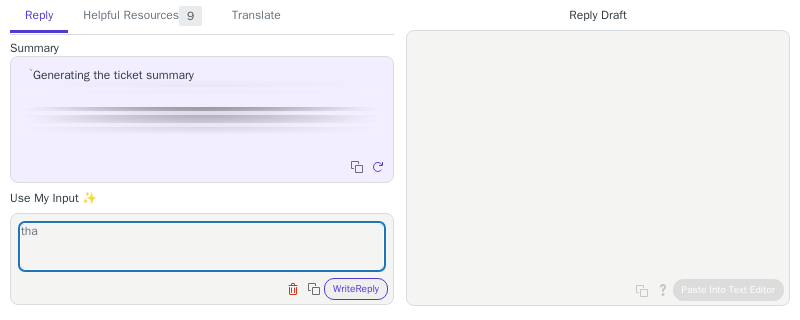 scroll, scrollTop: 0, scrollLeft: 0, axis: both 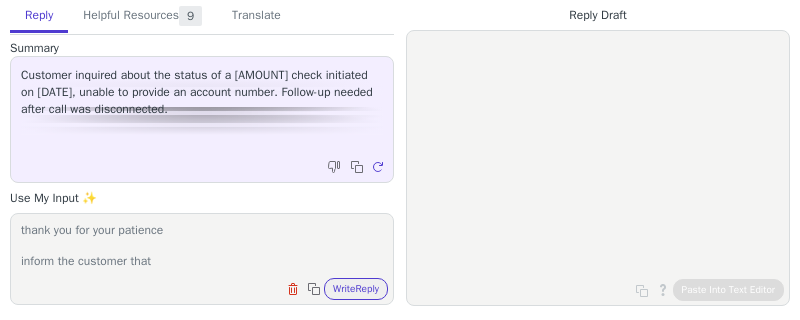 click on "thank you for your patience
inform the customer that" at bounding box center (202, 246) 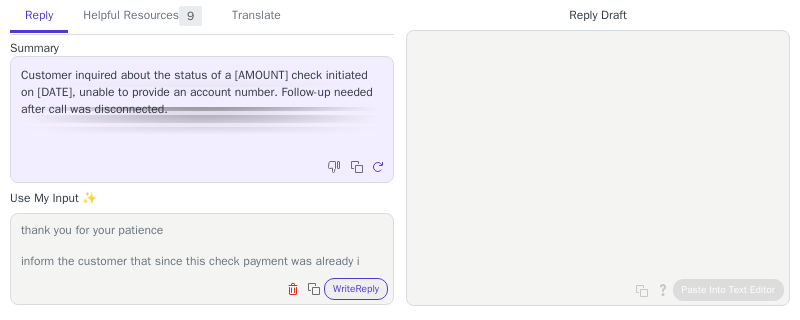scroll, scrollTop: 16, scrollLeft: 0, axis: vertical 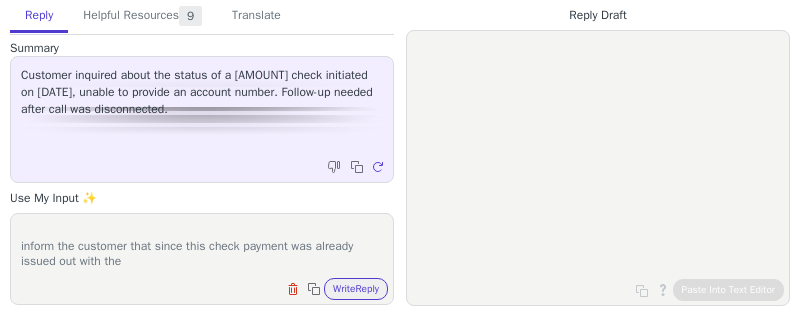 click on "thank you for your patience
inform the customer that since this check payment was already issued out with the" at bounding box center [202, 246] 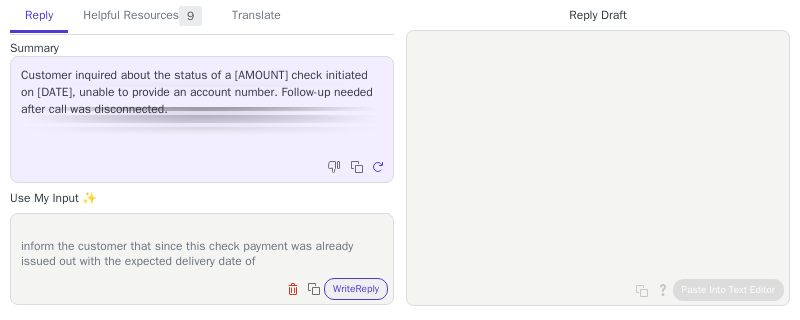click on "thank you for your patience
inform the customer that since this check payment was already issued out with the expected delivery date of" at bounding box center [202, 246] 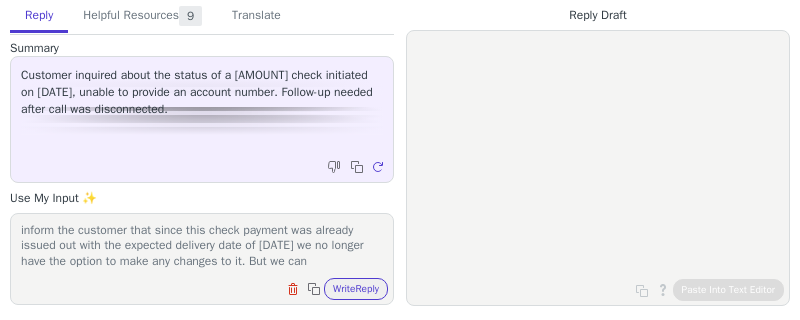 scroll, scrollTop: 46, scrollLeft: 0, axis: vertical 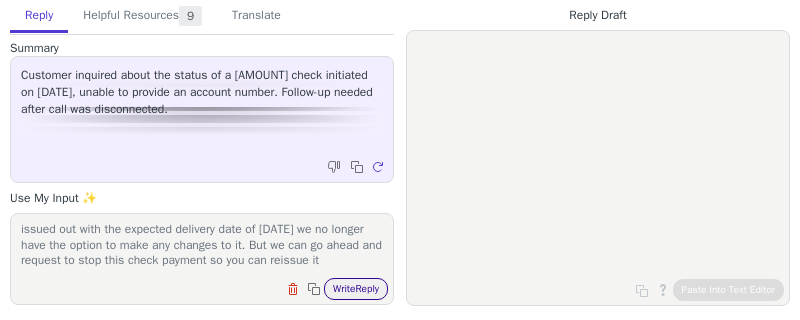 click on "Write  Reply" at bounding box center (356, 289) 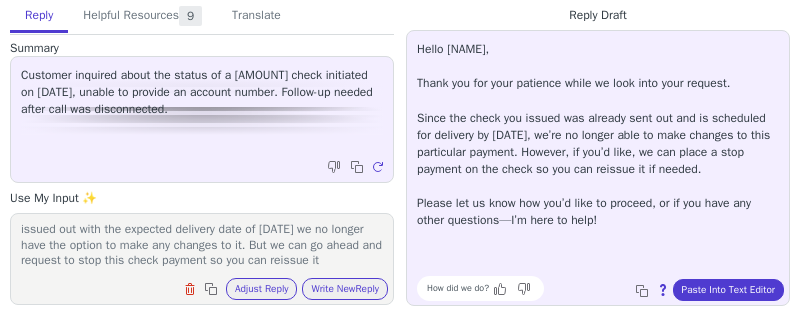 click on "thank you for your patience
inform the customer that since this check payment was already issued out with the expected delivery date of [DATE] we no longer have the option to make any changes to it. But we can go ahead and request to stop this check payment so you can reissue it" at bounding box center (202, 246) 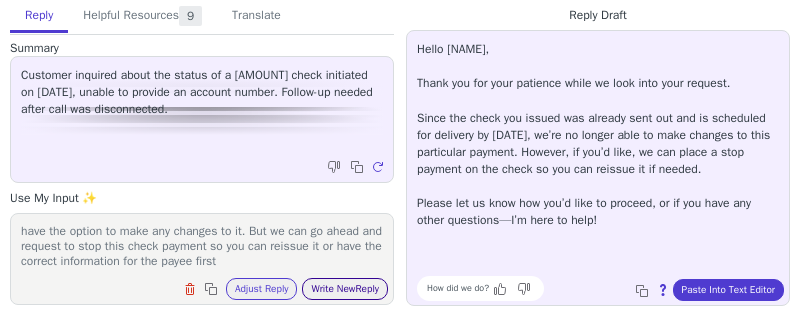 click on "Write New  Reply" at bounding box center (345, 289) 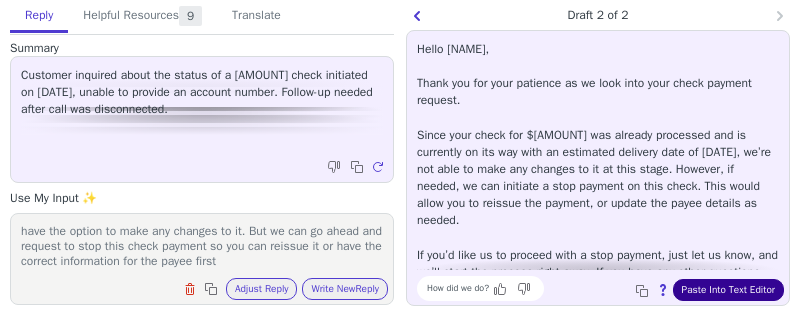 click on "Paste Into Text Editor" at bounding box center [728, 290] 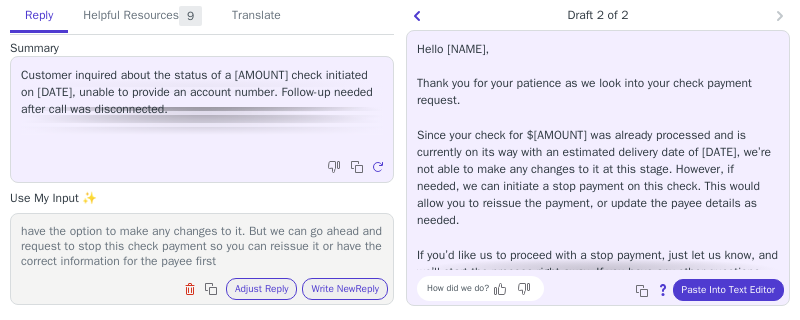 click on "thank you for your patience
inform the customer that since this check payment was already issued out with the expected delivery date of [DATE] we no longer have the option to make any changes to it. But we can go ahead and request to stop this check payment so you can reissue it or have the correct information for the payee first" at bounding box center (202, 246) 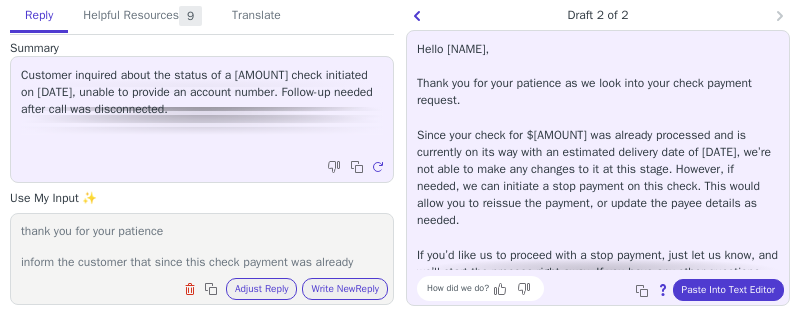 drag, startPoint x: 22, startPoint y: 236, endPoint x: 199, endPoint y: 238, distance: 177.01129 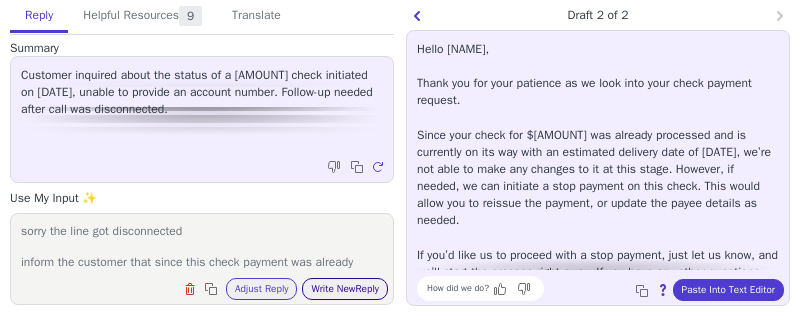 type on "sorry the line got disconnected
inform the customer that since this check payment was already issued out with the expected delivery date of [DATE] we no longer have the option to make any changes to it. But we can go ahead and request to stop this check payment so you can reissue it or have the correct information for the payee first" 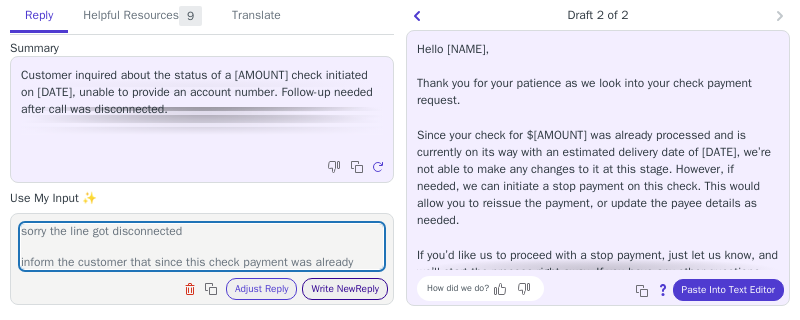 click on "Write New  Reply" at bounding box center (345, 289) 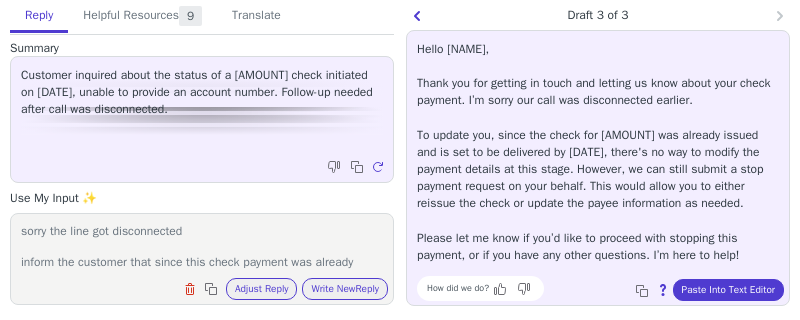 click on "Hello [NAME], Thank you for getting in touch and letting us know about your check payment. I’m sorry our call was disconnected earlier. To update you, since the check for [AMOUNT] was already issued and is set to be delivered by [DATE], there's no way to modify the payment details at this stage. However, we can still submit a stop payment request on your behalf. This would allow you to either reissue the check or update the payee information as needed. Please let me know if you’d like to proceed with stopping this payment, or if you have any other questions. I’m here to help!" at bounding box center (598, 152) 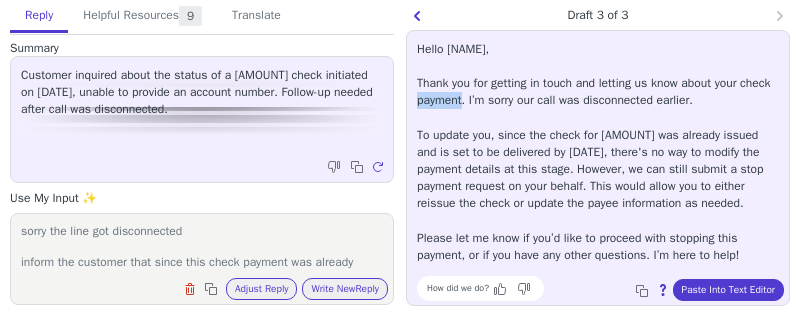 click on "Hello [NAME], Thank you for getting in touch and letting us know about your check payment. I’m sorry our call was disconnected earlier. To update you, since the check for [AMOUNT] was already issued and is set to be delivered by [DATE], there's no way to modify the payment details at this stage. However, we can still submit a stop payment request on your behalf. This would allow you to either reissue the check or update the payee information as needed. Please let me know if you’d like to proceed with stopping this payment, or if you have any other questions. I’m here to help!" at bounding box center (598, 152) 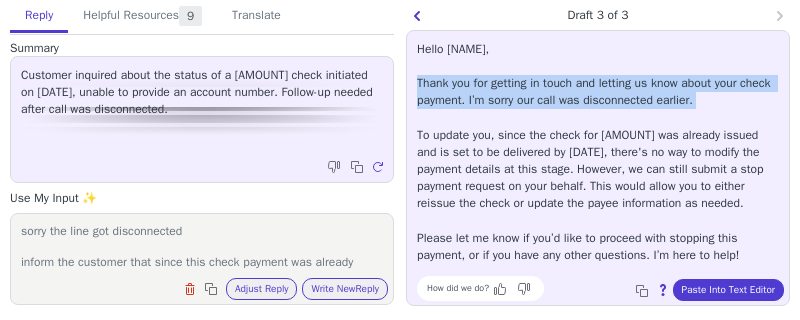 click on "Hello [NAME], Thank you for getting in touch and letting us know about your check payment. I’m sorry our call was disconnected earlier. To update you, since the check for [AMOUNT] was already issued and is set to be delivered by [DATE], there's no way to modify the payment details at this stage. However, we can still submit a stop payment request on your behalf. This would allow you to either reissue the check or update the payee information as needed. Please let me know if you’d like to proceed with stopping this payment, or if you have any other questions. I’m here to help!" at bounding box center (598, 152) 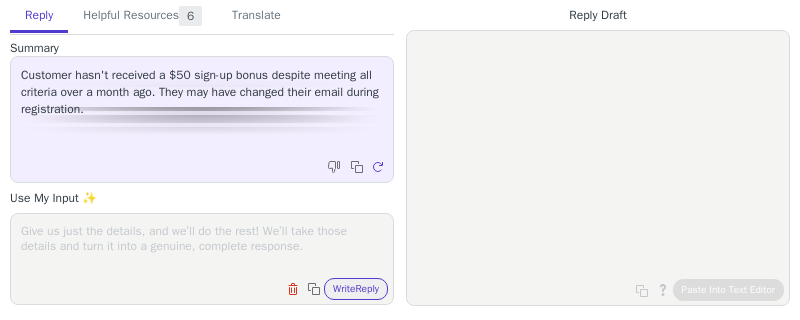 scroll, scrollTop: 0, scrollLeft: 0, axis: both 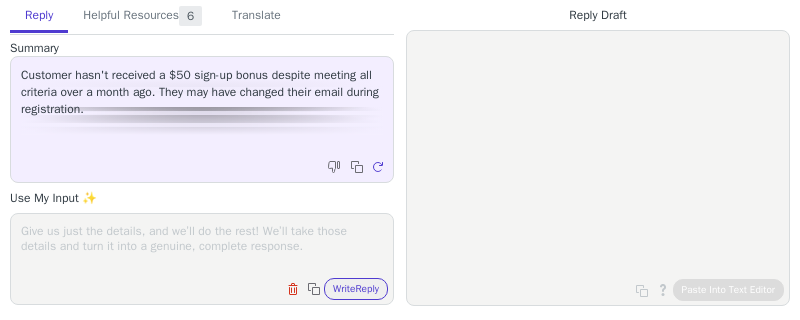 click on "Clear field Copy to clipboard Write  Reply" at bounding box center (202, 259) 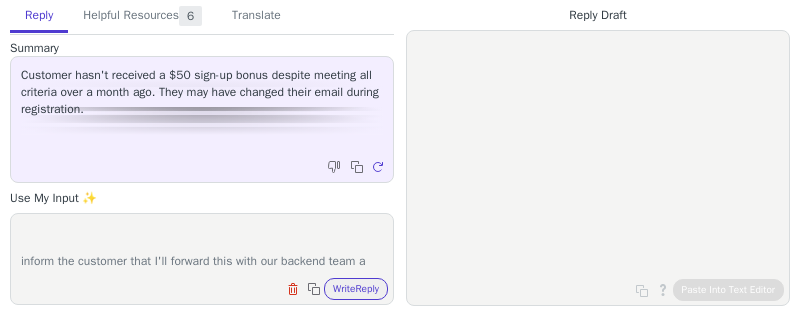 scroll, scrollTop: 32, scrollLeft: 0, axis: vertical 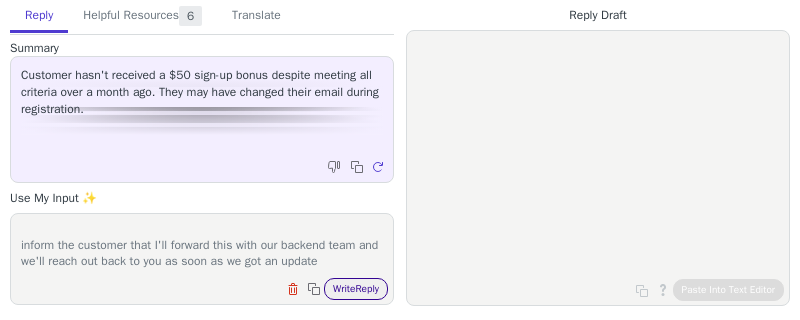 type on "acknowledge customer's response with the screenshot
inform the customer that I'll forward this with our backend team and we'll reach out back to you as soon as we got an update" 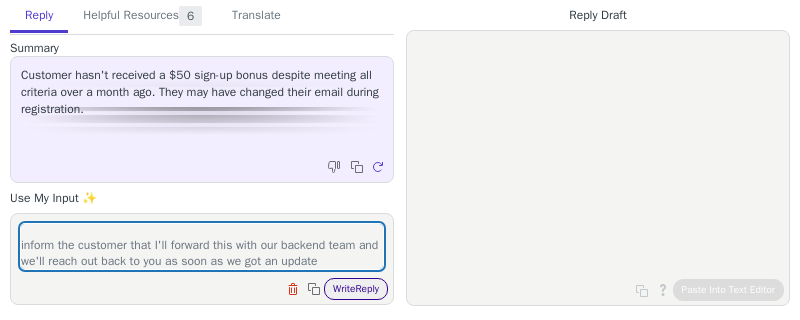 click on "Write  Reply" at bounding box center [356, 289] 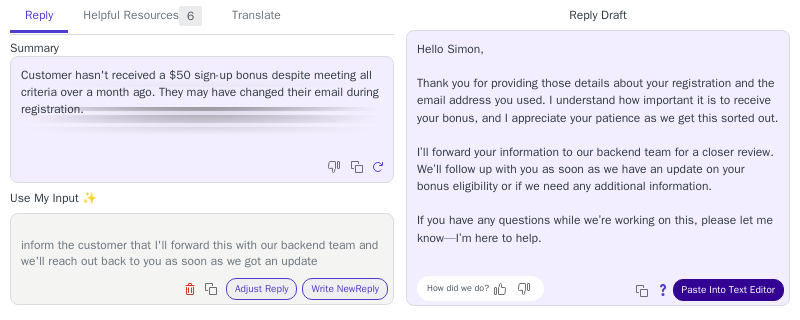 click on "Paste Into Text Editor" at bounding box center [728, 290] 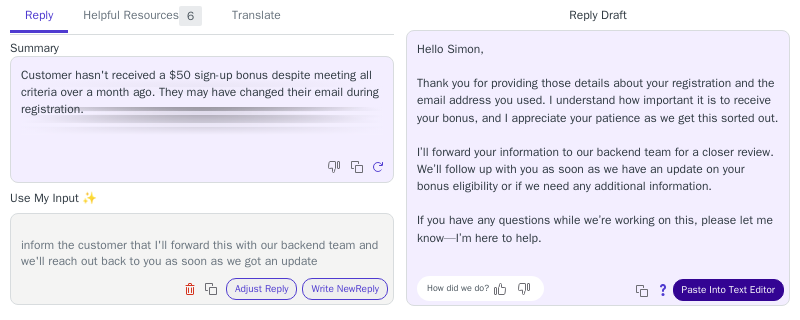 click on "Paste Into Text Editor" at bounding box center (728, 290) 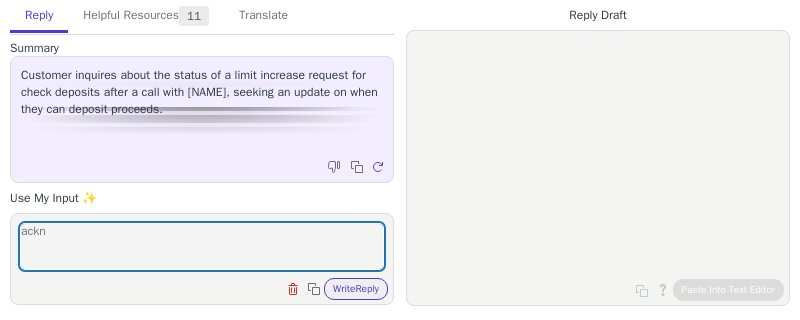 scroll, scrollTop: 0, scrollLeft: 0, axis: both 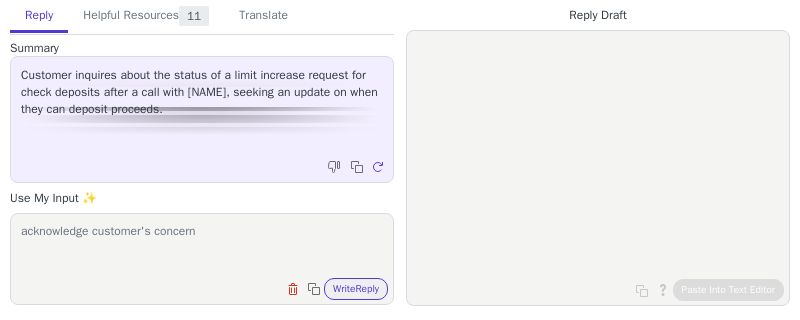 click on "acknowledge customer's concern" at bounding box center [202, 246] 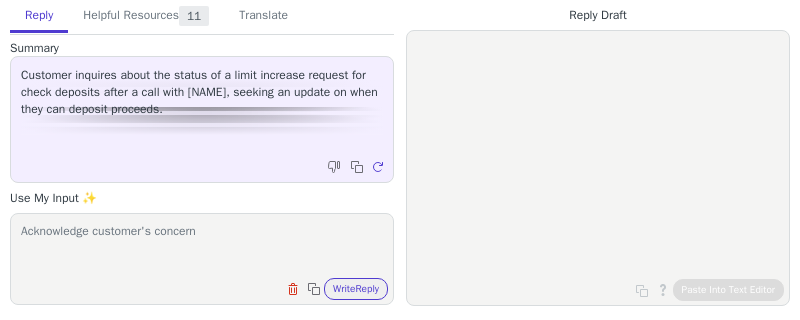 click on "Acknowledge customer's concern" at bounding box center [202, 246] 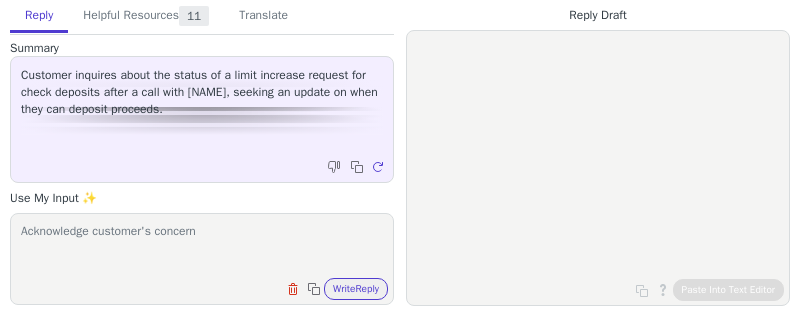 click on "Acknowledge customer's concern" at bounding box center [202, 246] 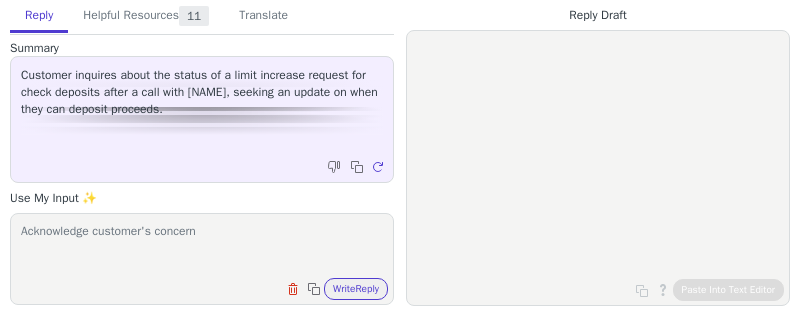 click on "Acknowledge customer's concern
Clear field Copy to clipboard Write  Reply" at bounding box center [202, 259] 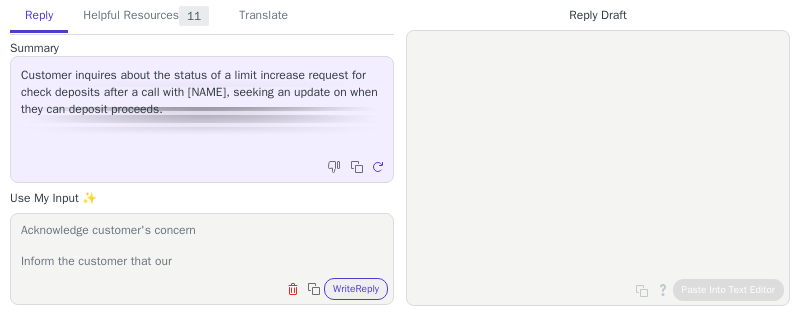 click on "Acknowledge customer's concern
Inform the customer that our" at bounding box center (202, 246) 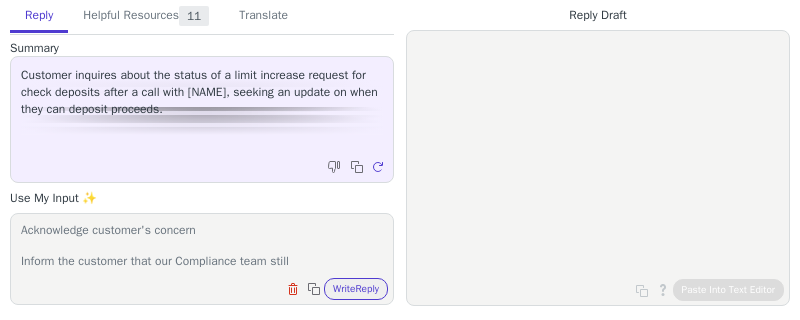 click on "Acknowledge customer's concern
Inform the customer that our Compliance team still" at bounding box center (202, 246) 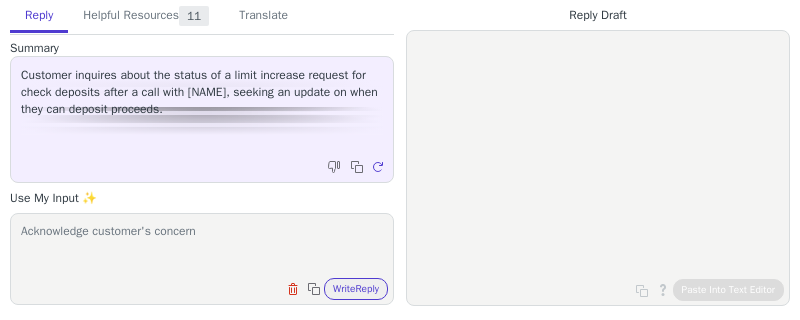 scroll, scrollTop: 0, scrollLeft: 0, axis: both 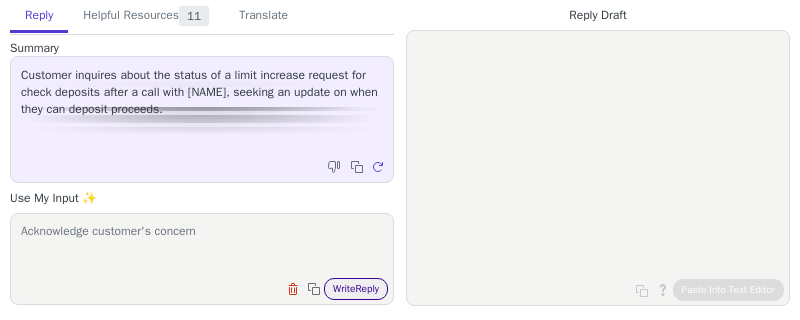 type on "Acknowledge customer's concern" 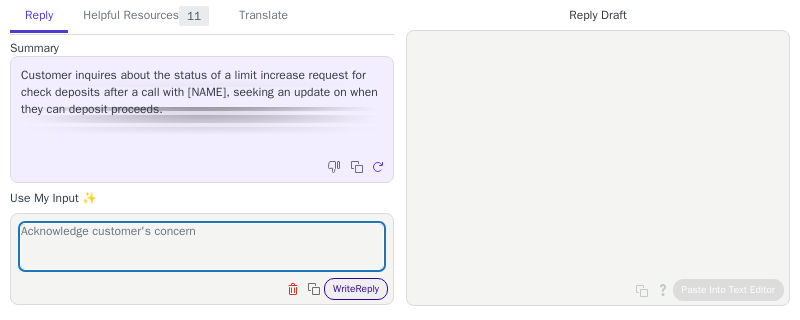 click on "Write  Reply" at bounding box center (356, 289) 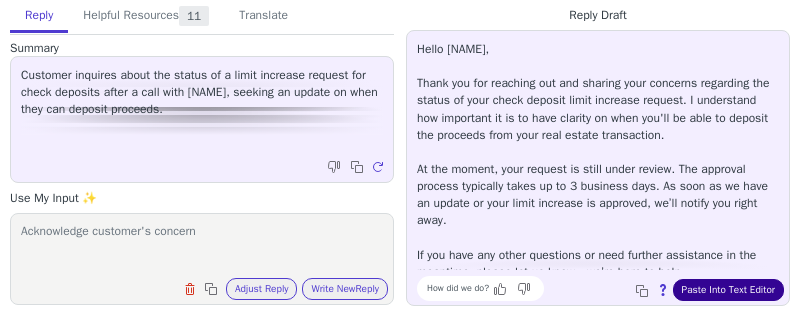 click on "Paste Into Text Editor" at bounding box center [728, 290] 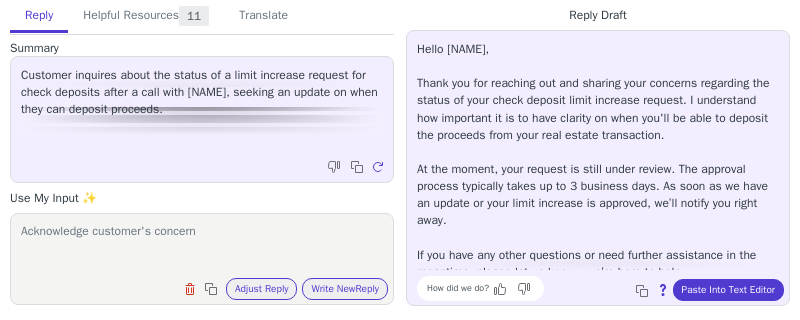 click on "Customer inquires about the status of a limit increase request for check deposits after a call with James Kanel, seeking an update on when they can deposit proceeds." at bounding box center (202, 92) 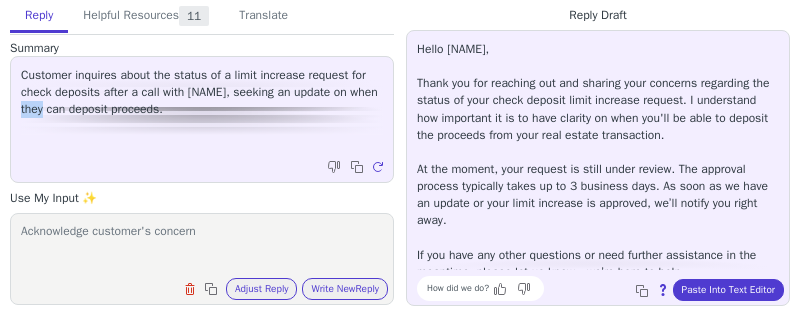 click on "Customer inquires about the status of a limit increase request for check deposits after a call with James Kanel, seeking an update on when they can deposit proceeds." at bounding box center (202, 92) 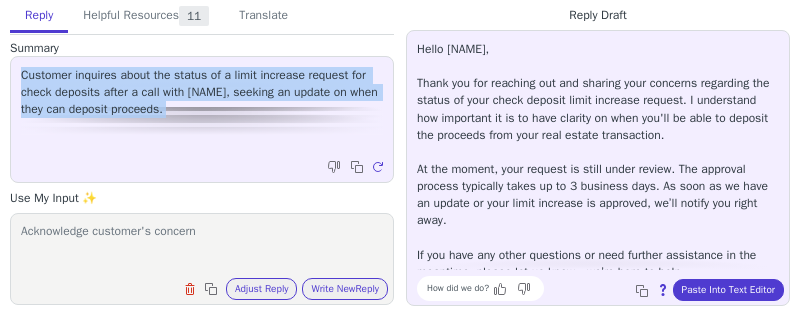 click on "Customer inquires about the status of a limit increase request for check deposits after a call with James Kanel, seeking an update on when they can deposit proceeds." at bounding box center (202, 92) 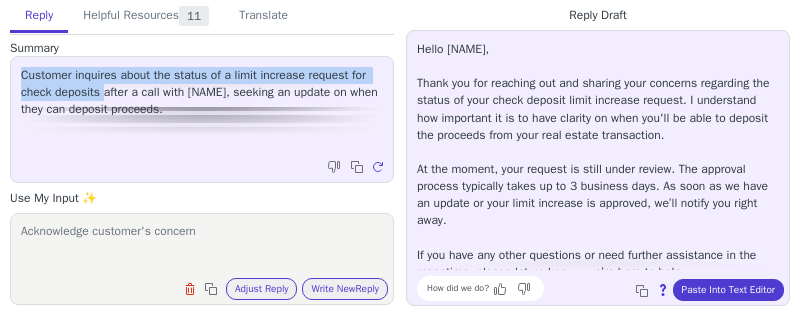 drag, startPoint x: 18, startPoint y: 75, endPoint x: 129, endPoint y: 92, distance: 112.29426 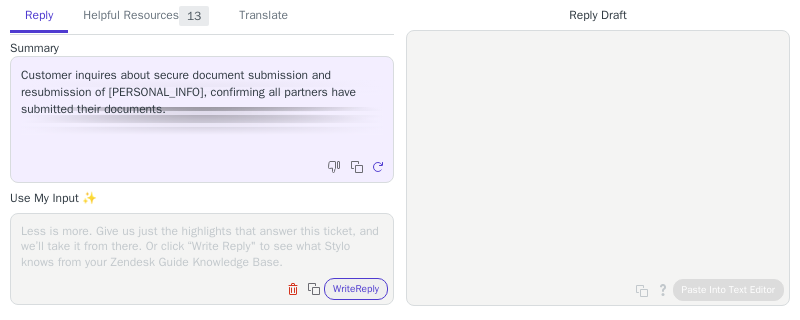 scroll, scrollTop: 0, scrollLeft: 0, axis: both 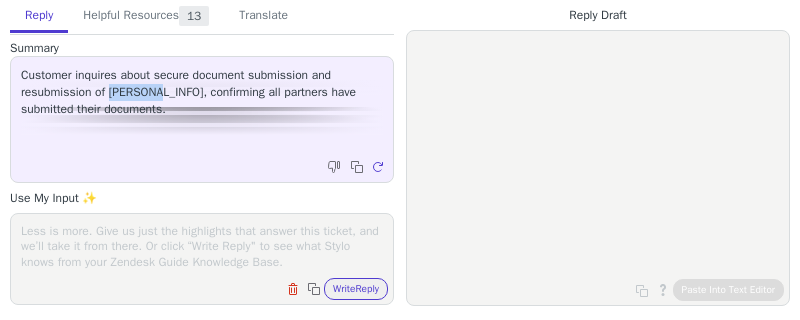 click on "Customer inquires about secure document submission and resubmission of [PERSONAL_INFO], confirming all partners have submitted their documents." at bounding box center (202, 92) 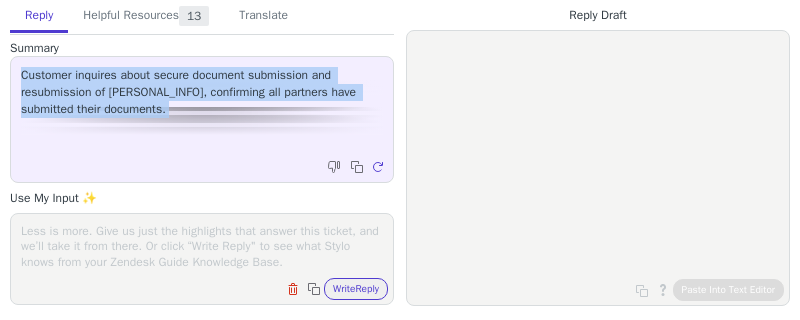 click on "Customer inquires about secure document submission and resubmission of [PERSONAL_INFO], confirming all partners have submitted their documents." at bounding box center [202, 92] 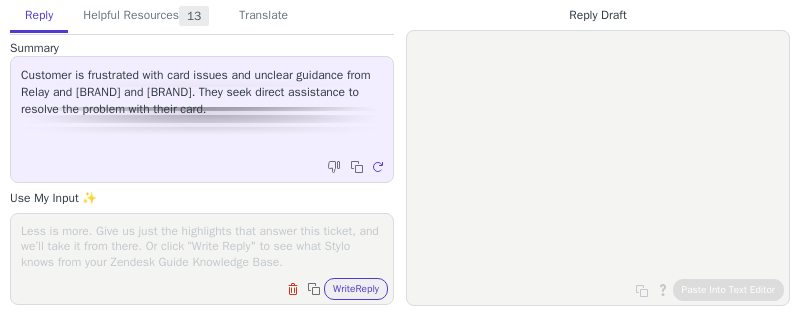 scroll, scrollTop: 0, scrollLeft: 0, axis: both 